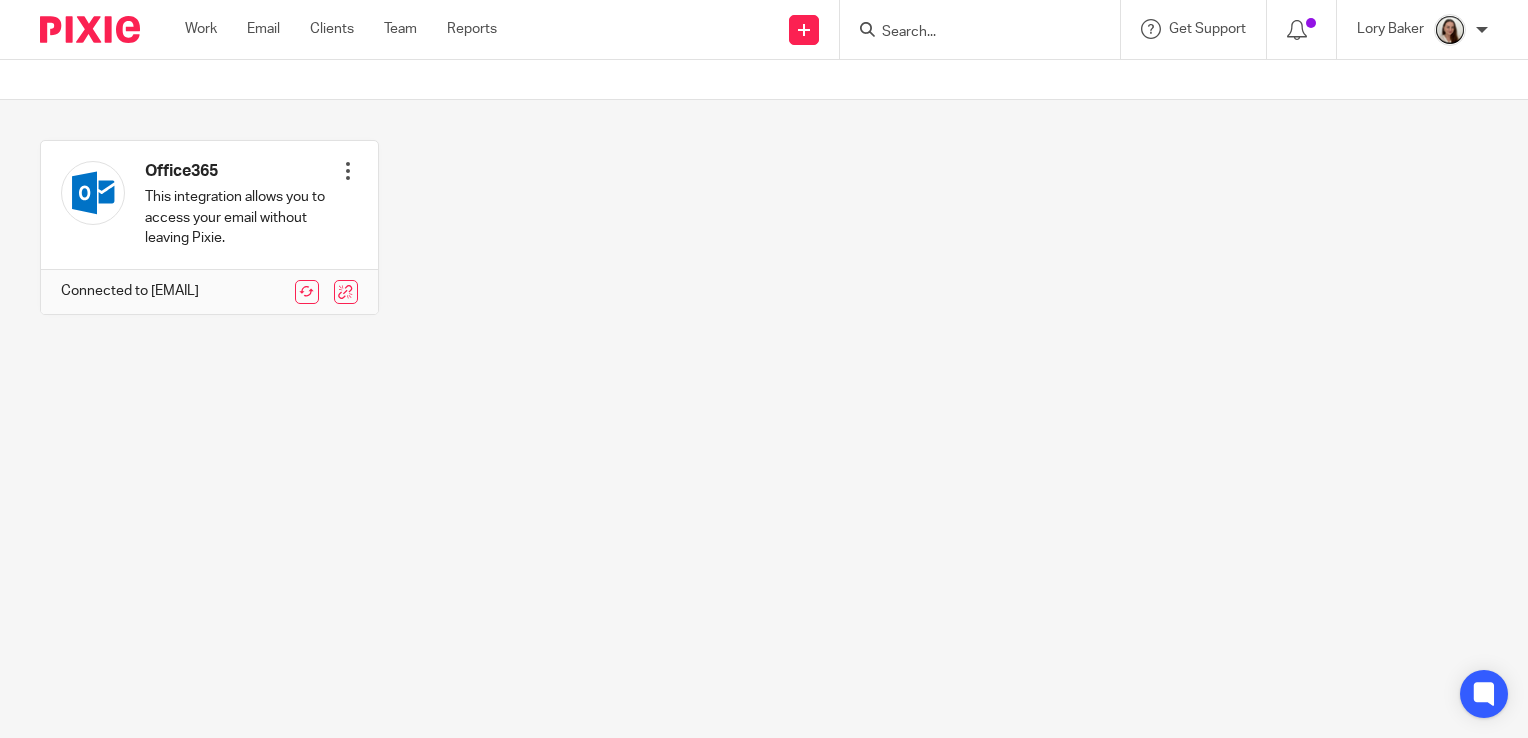 scroll, scrollTop: 0, scrollLeft: 0, axis: both 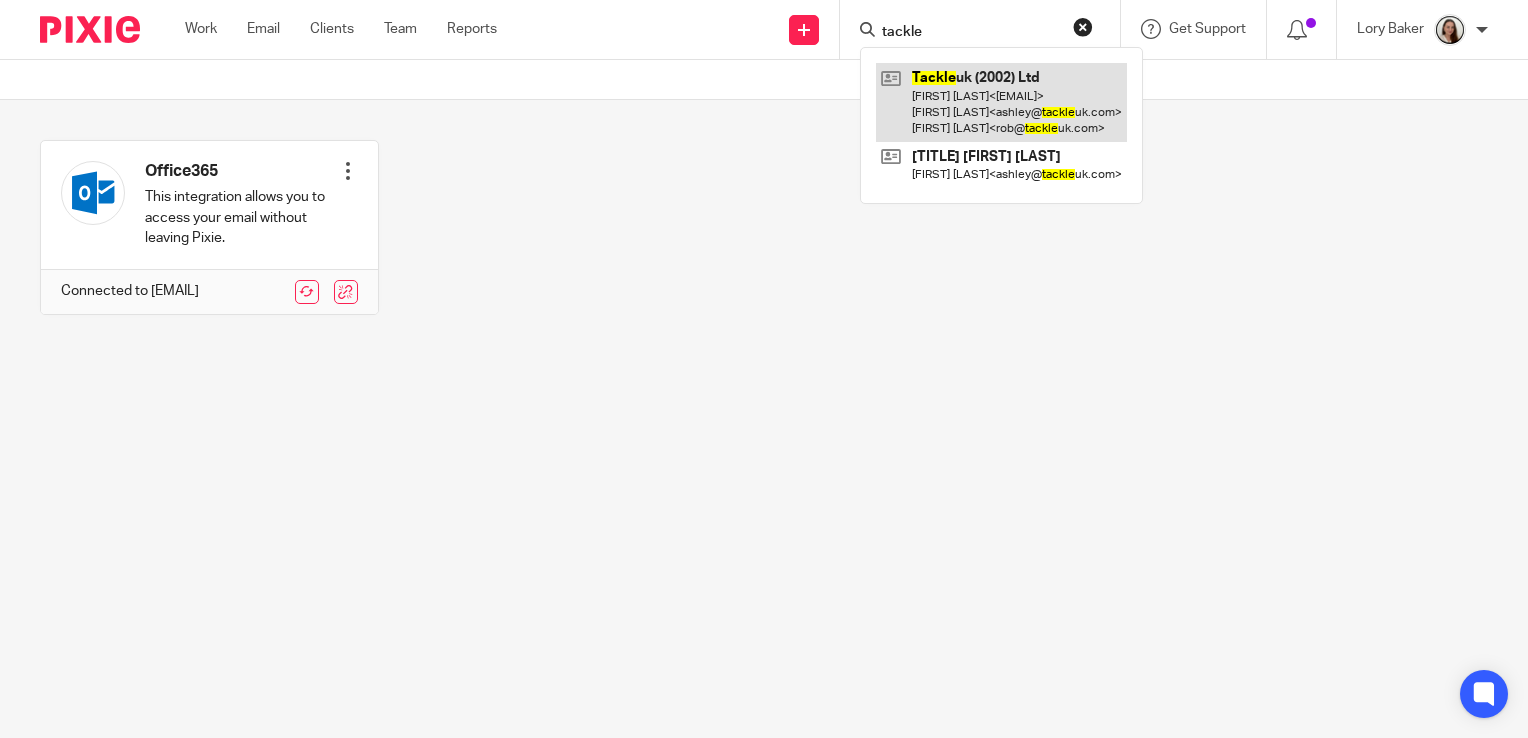type on "tackle" 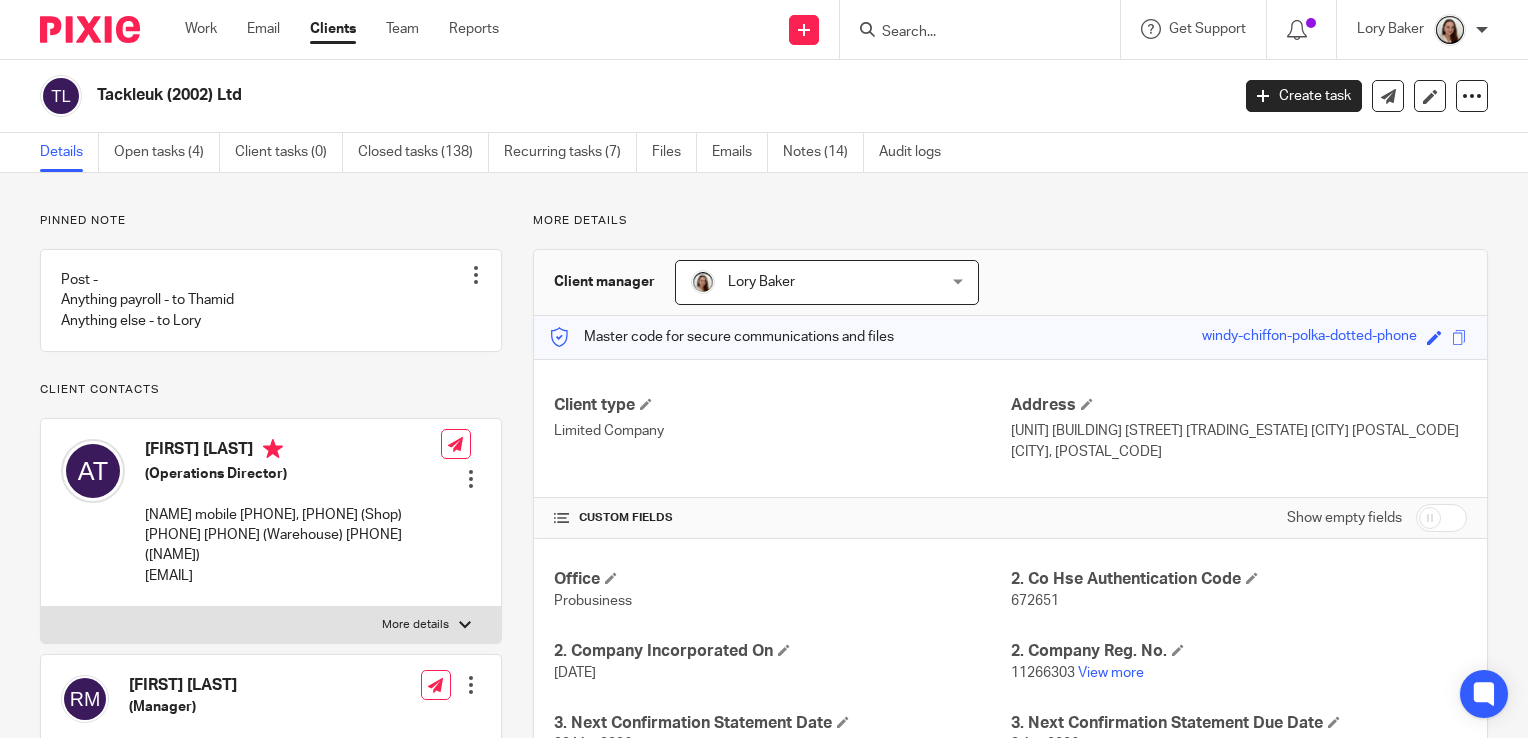 scroll, scrollTop: 0, scrollLeft: 0, axis: both 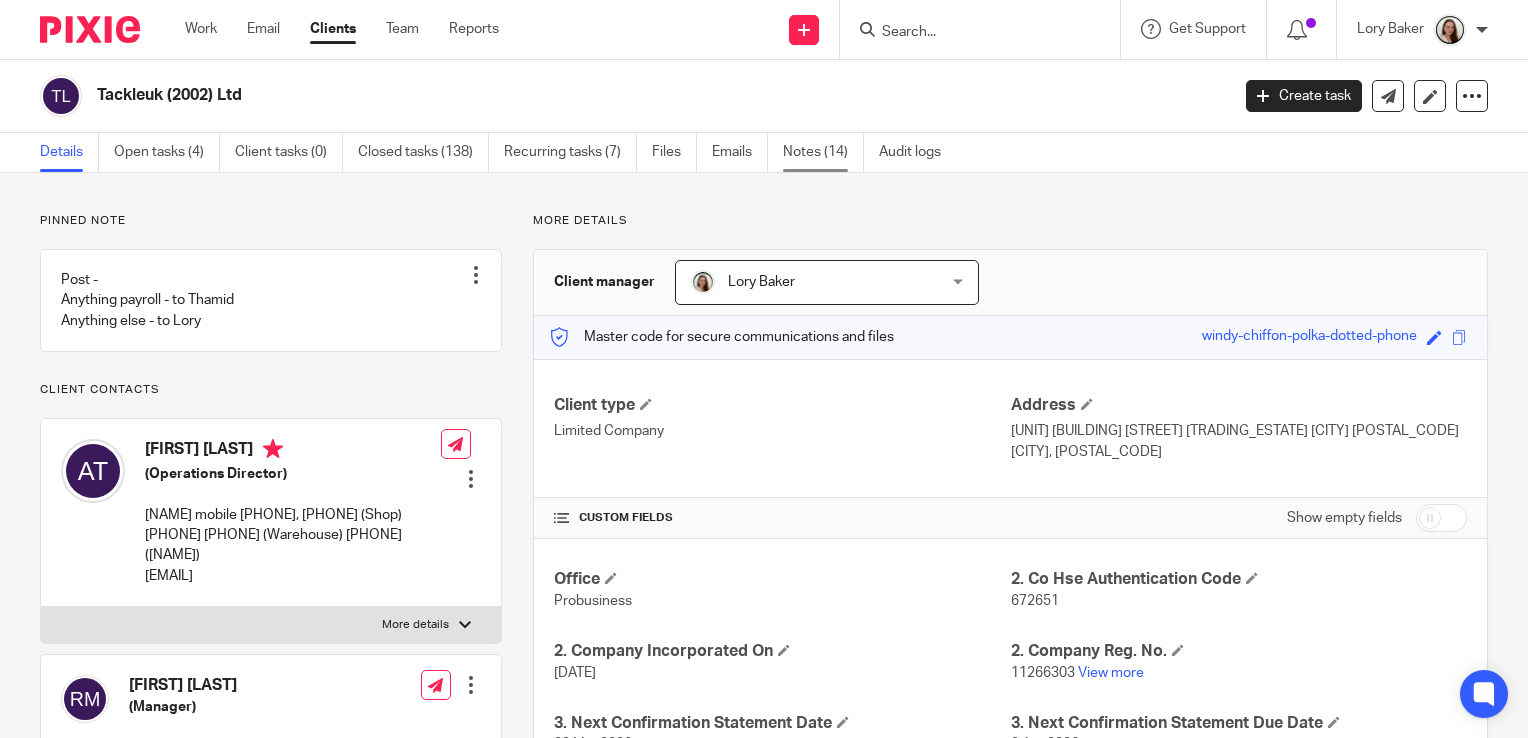 click on "Notes (14)" at bounding box center (823, 152) 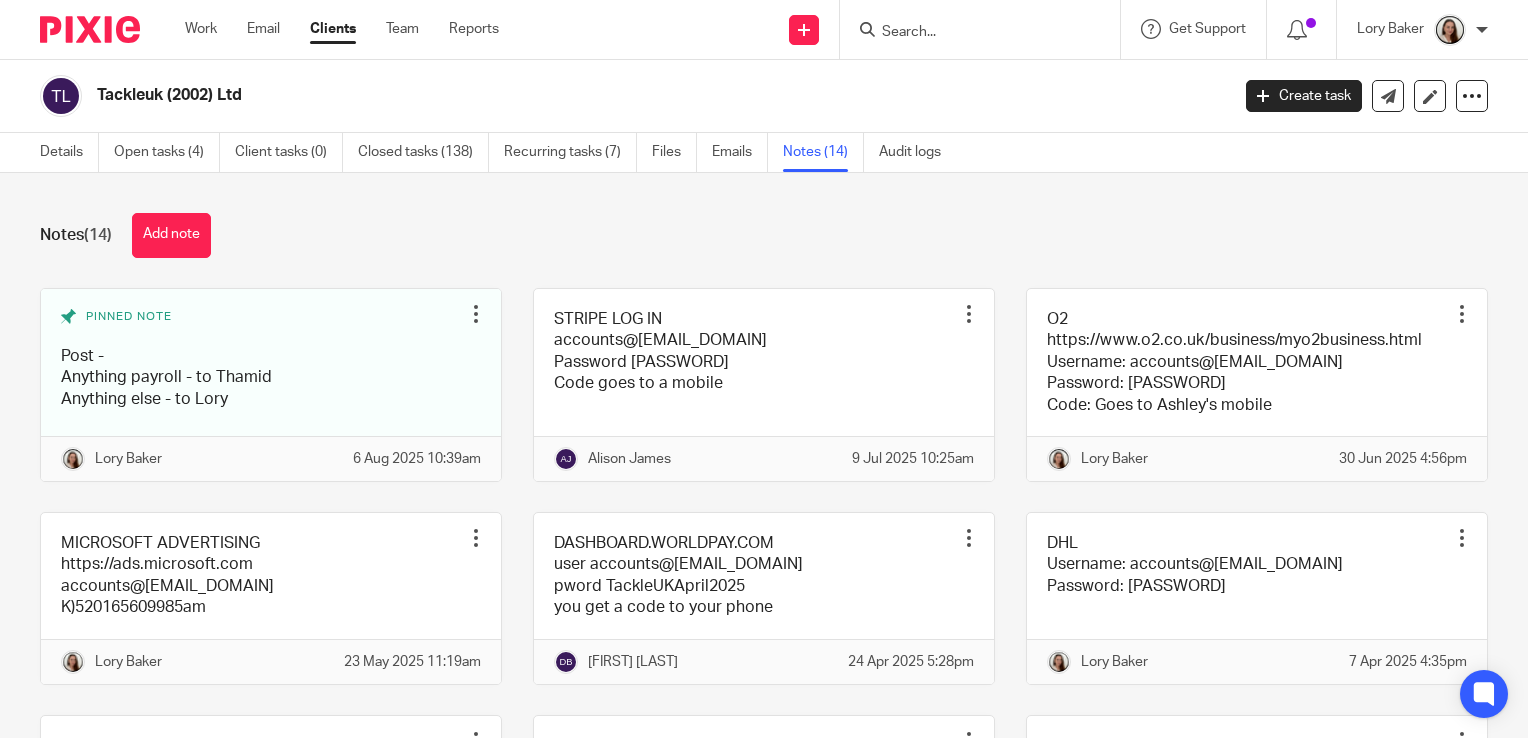 scroll, scrollTop: 0, scrollLeft: 0, axis: both 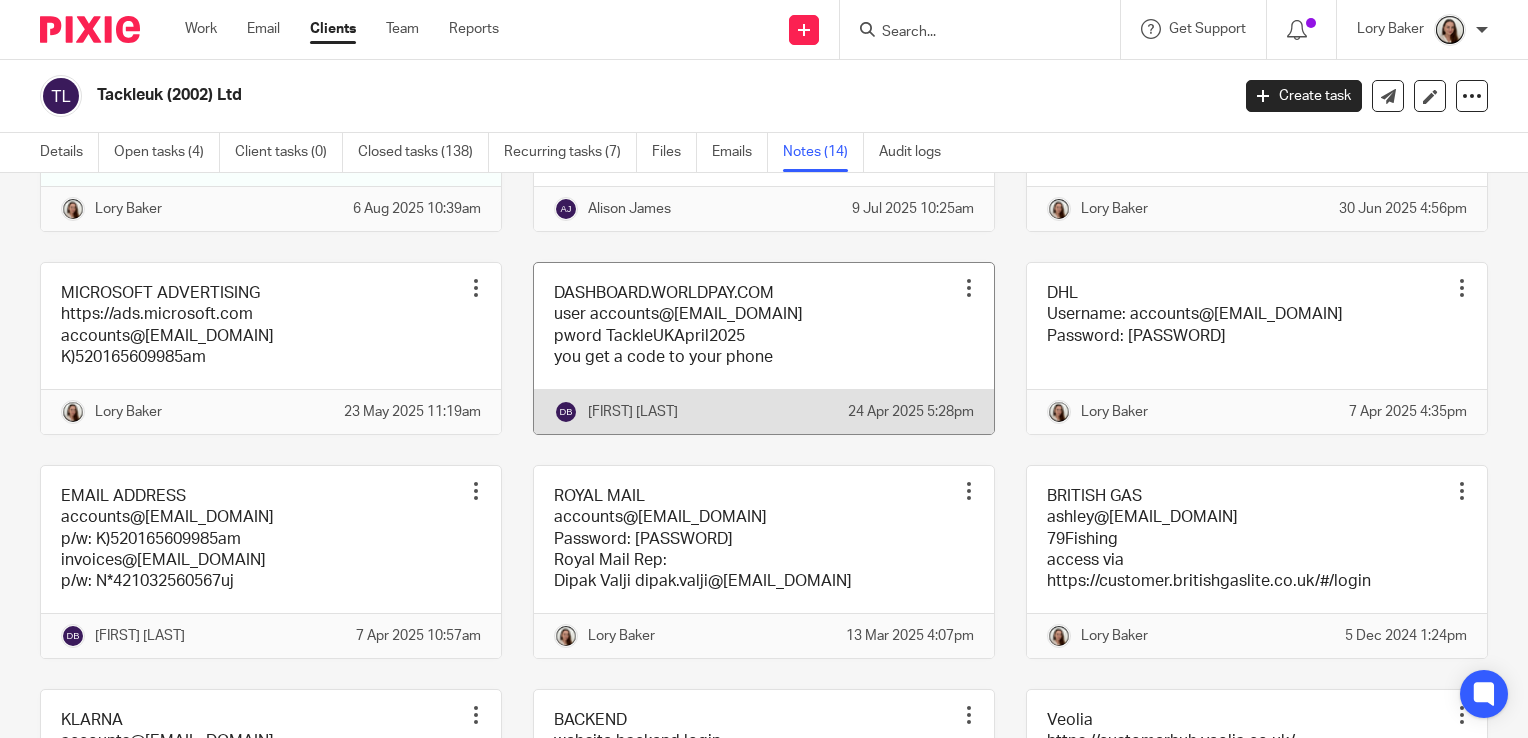 click at bounding box center [764, 348] 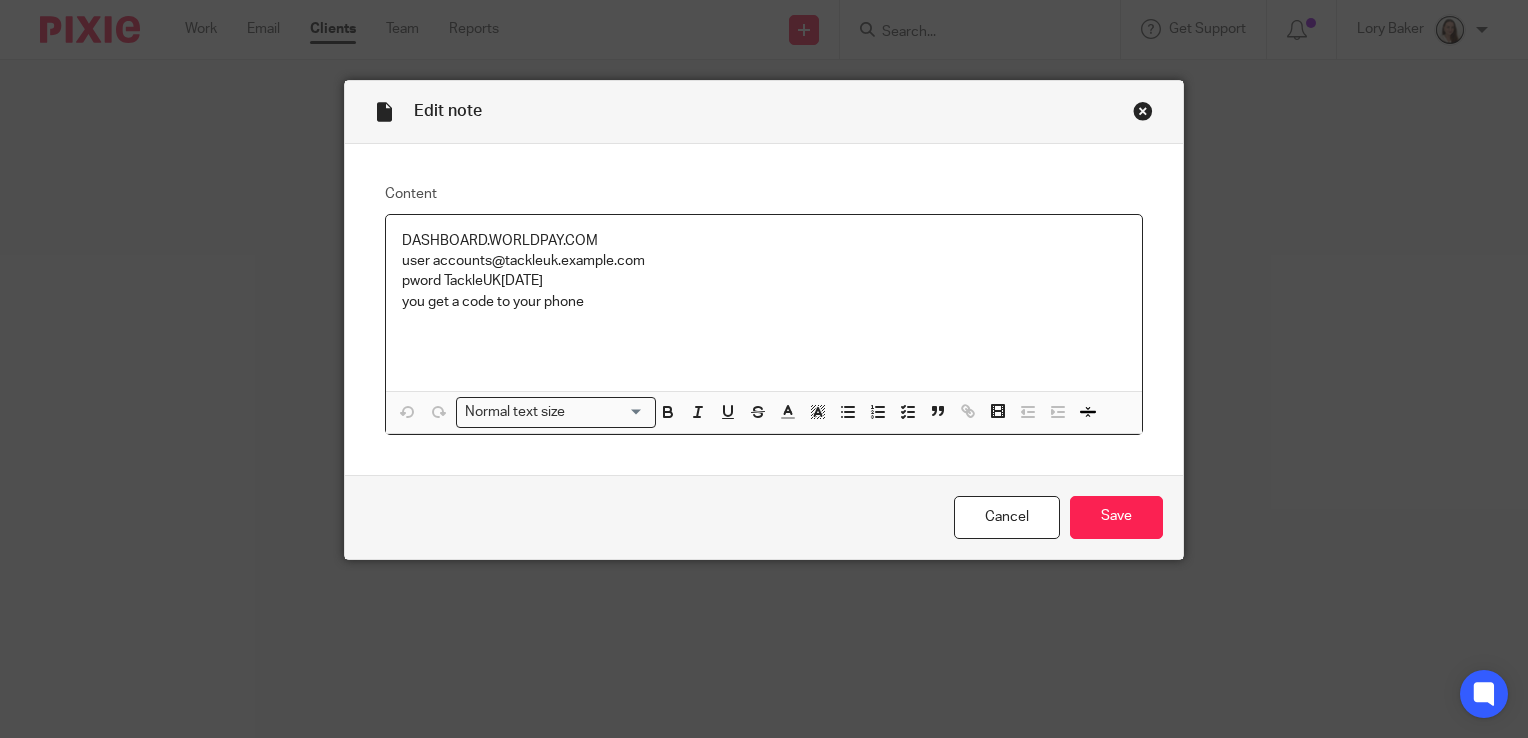 scroll, scrollTop: 0, scrollLeft: 0, axis: both 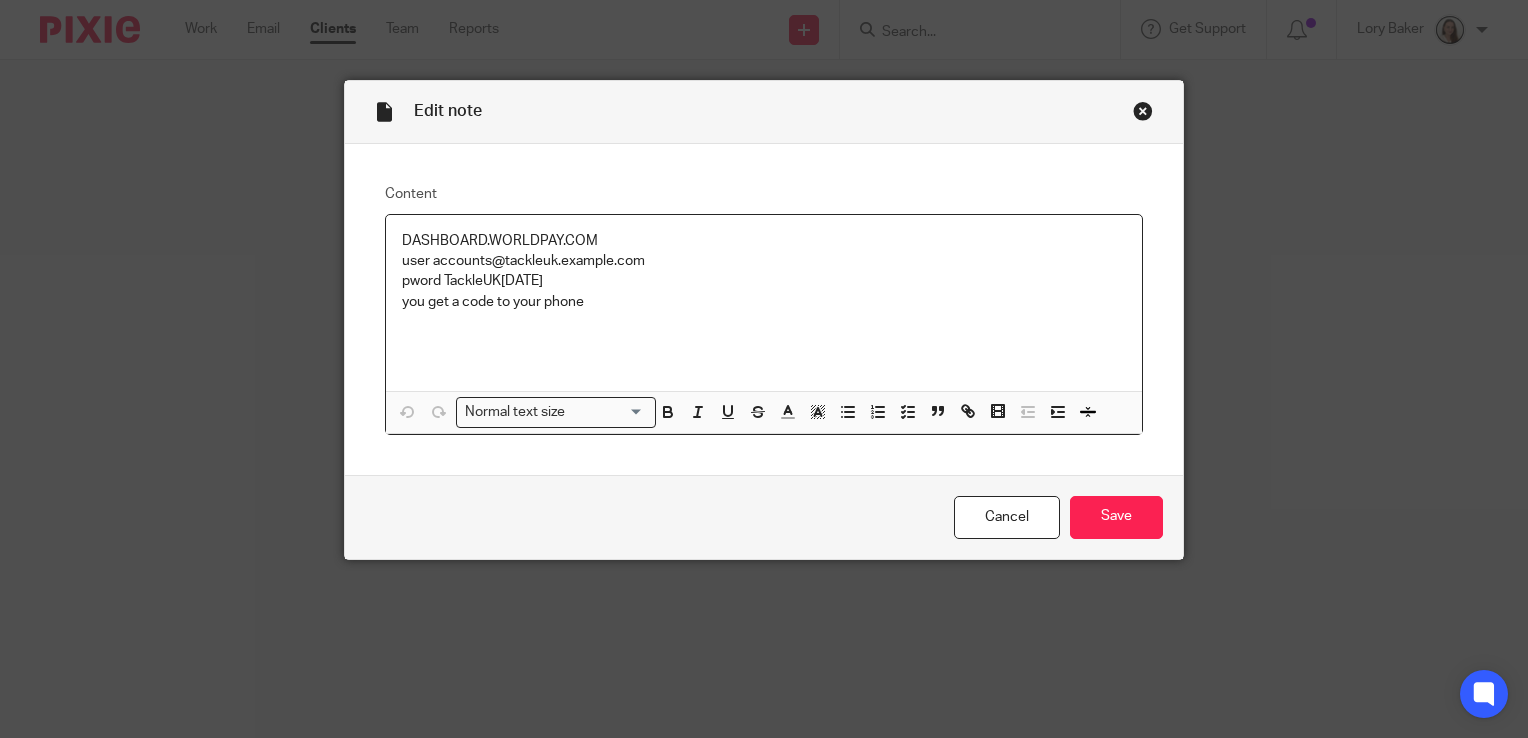 drag, startPoint x: 568, startPoint y: 282, endPoint x: 438, endPoint y: 272, distance: 130.38405 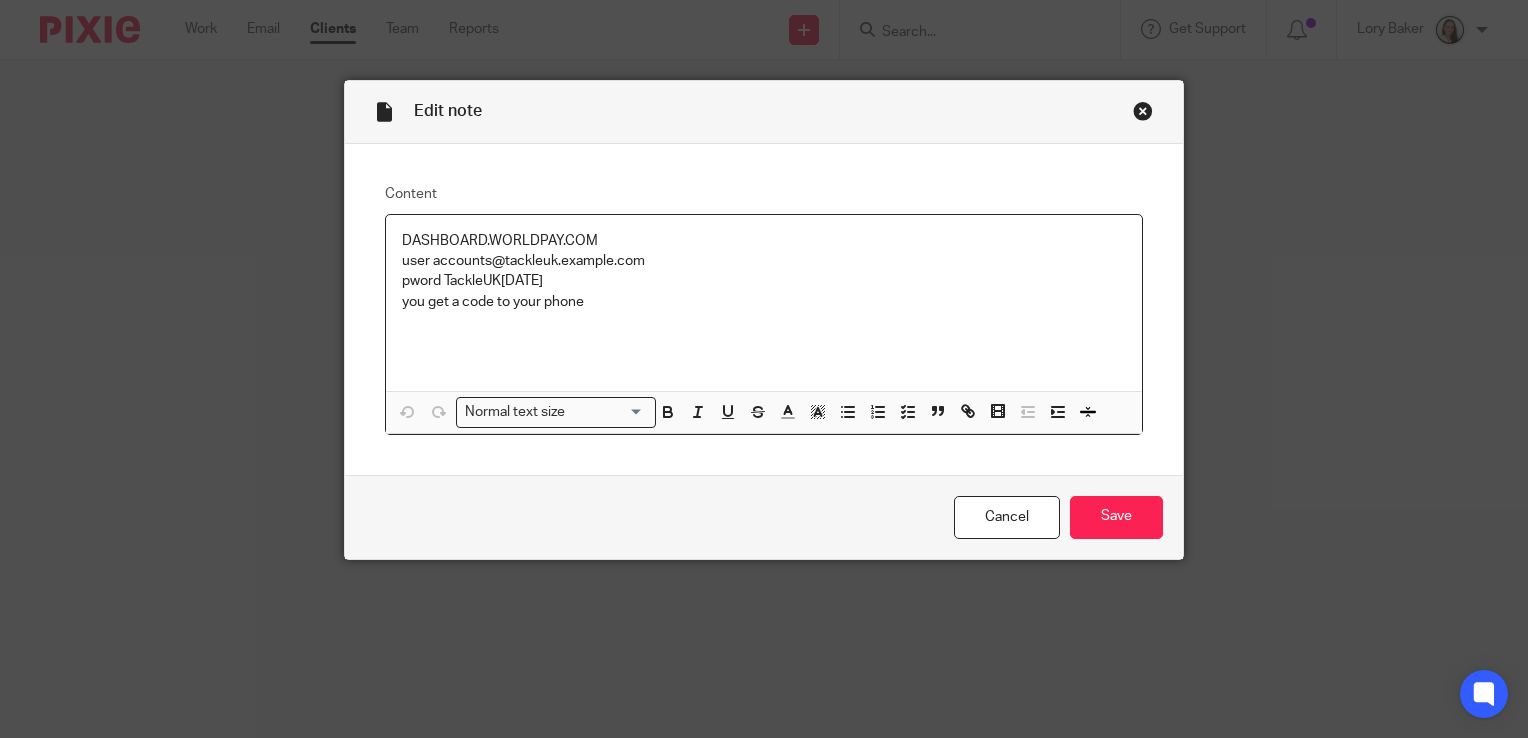 click at bounding box center [1143, 111] 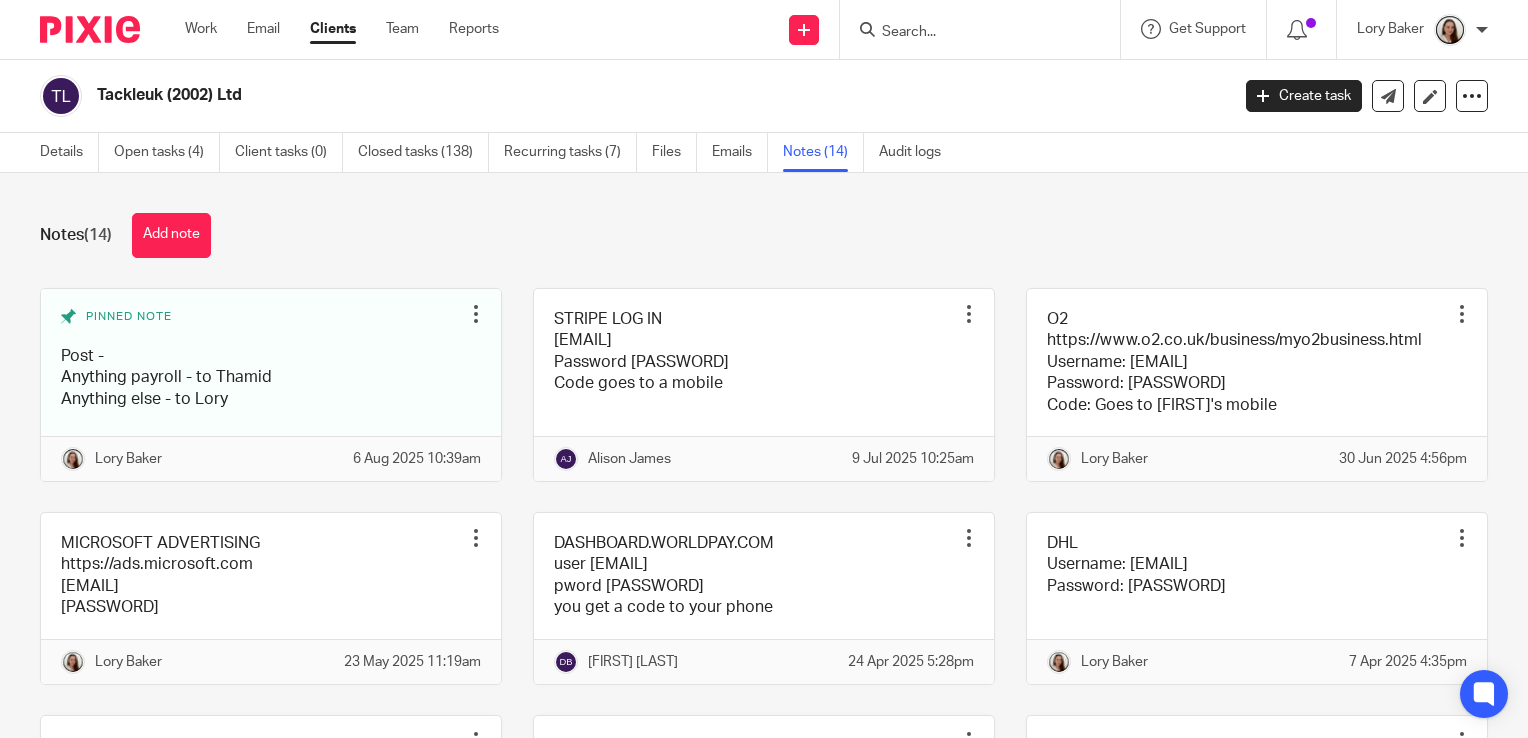 scroll, scrollTop: 0, scrollLeft: 0, axis: both 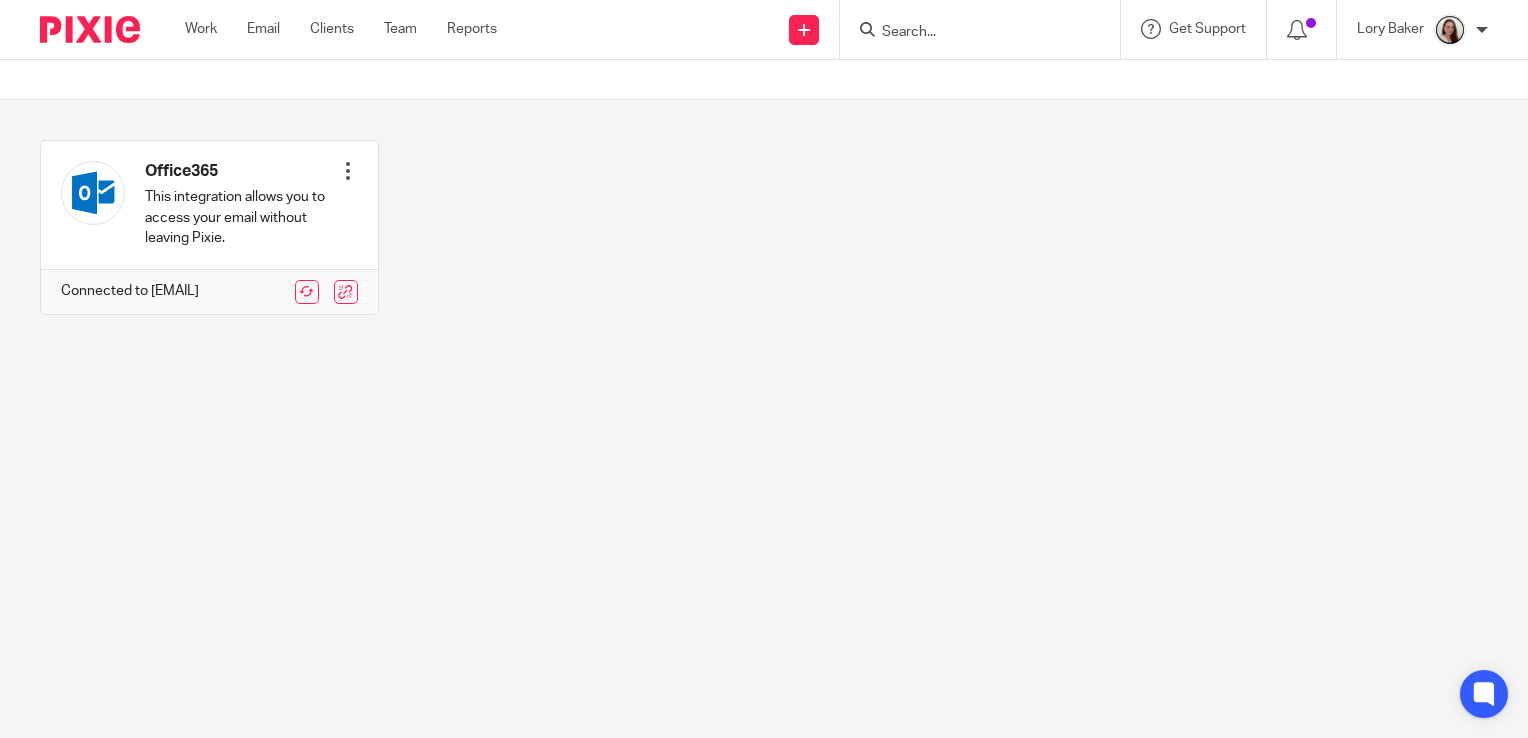 click at bounding box center (980, 29) 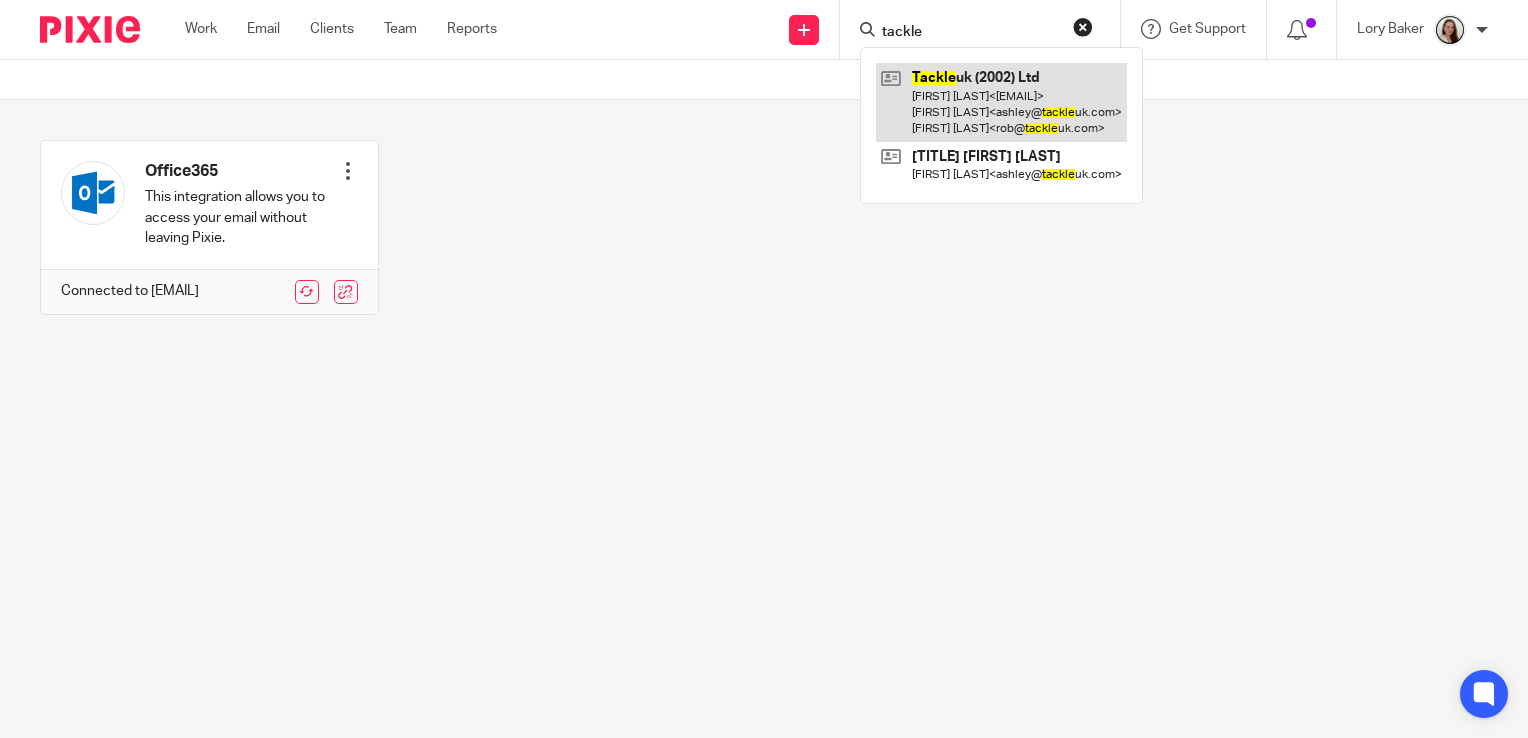 type on "tackle" 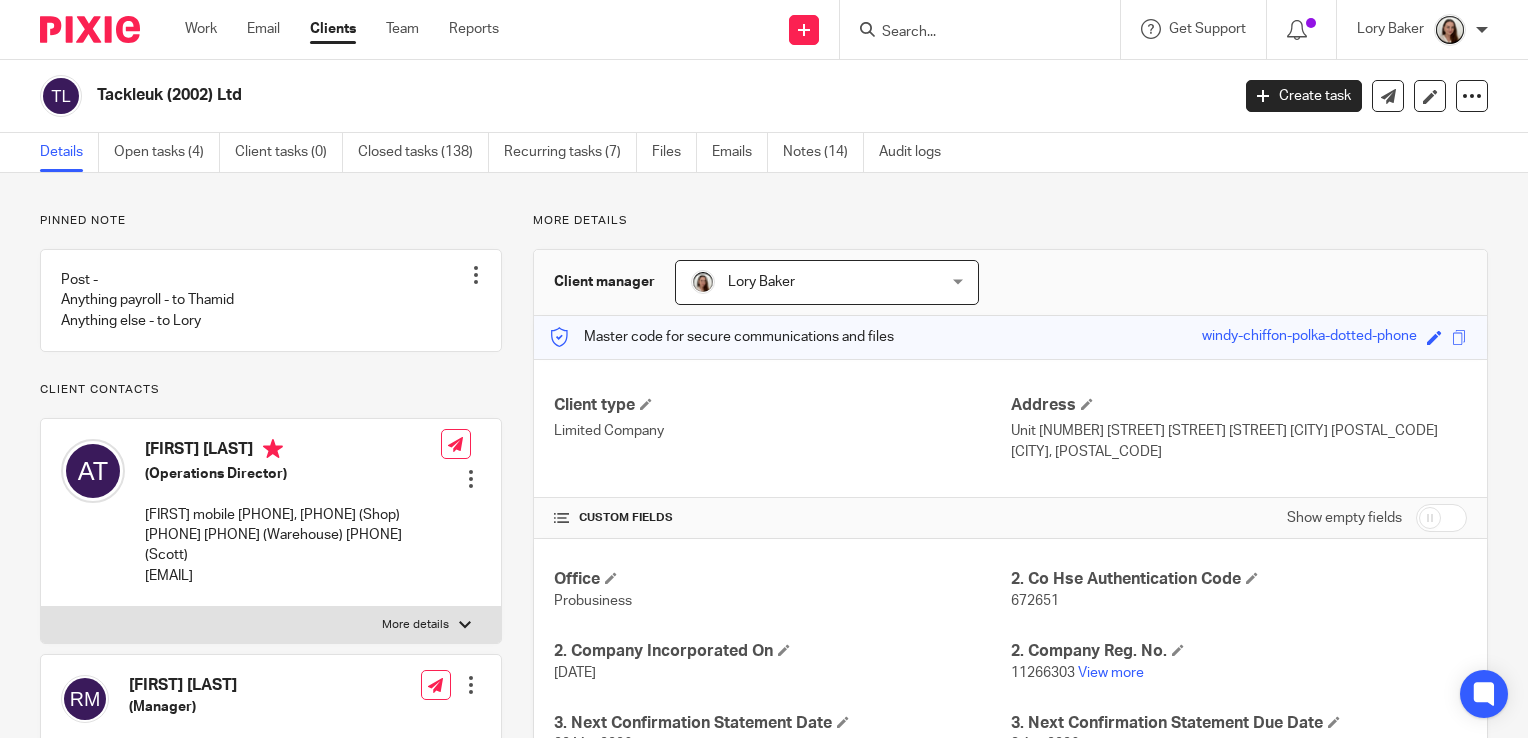 scroll, scrollTop: 0, scrollLeft: 0, axis: both 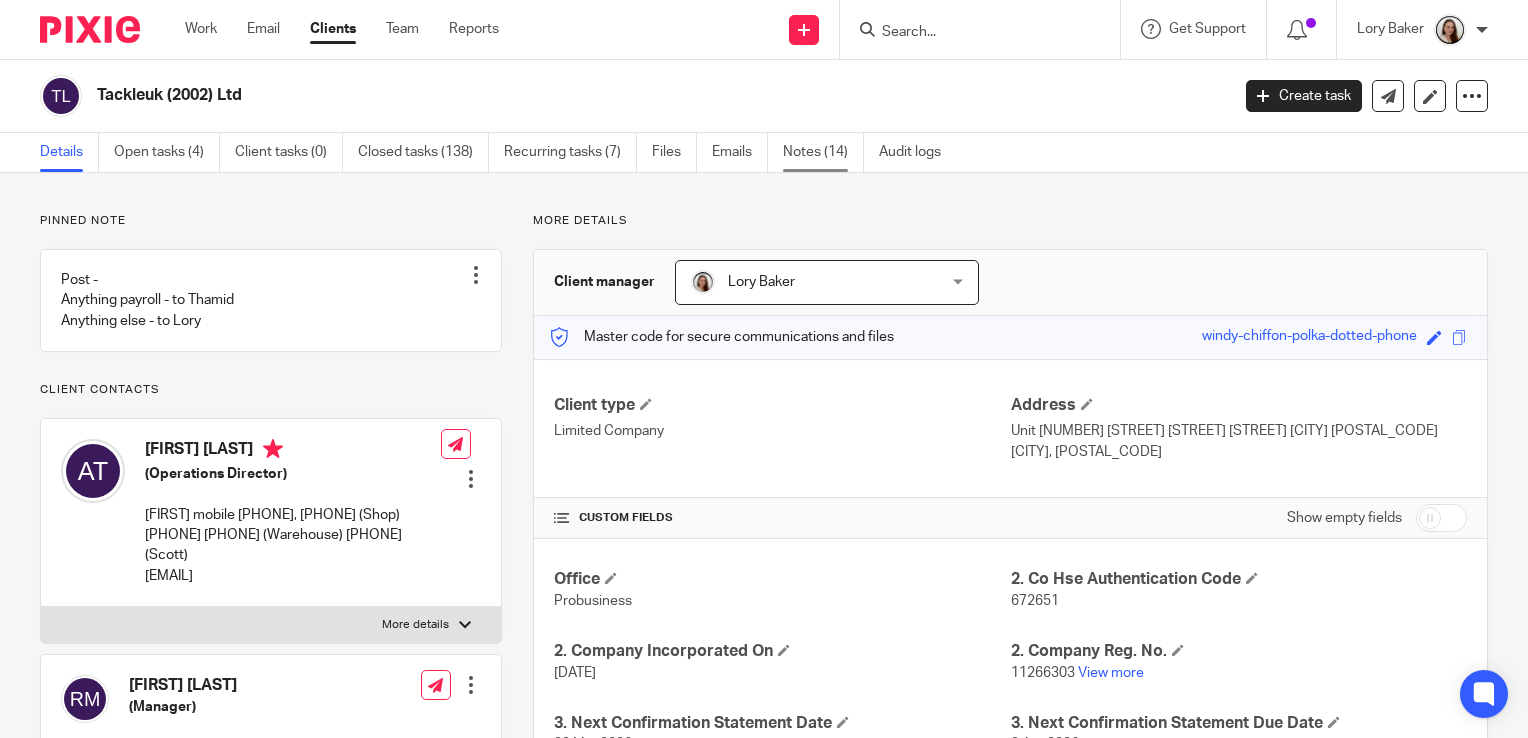 click on "Notes (14)" at bounding box center [823, 152] 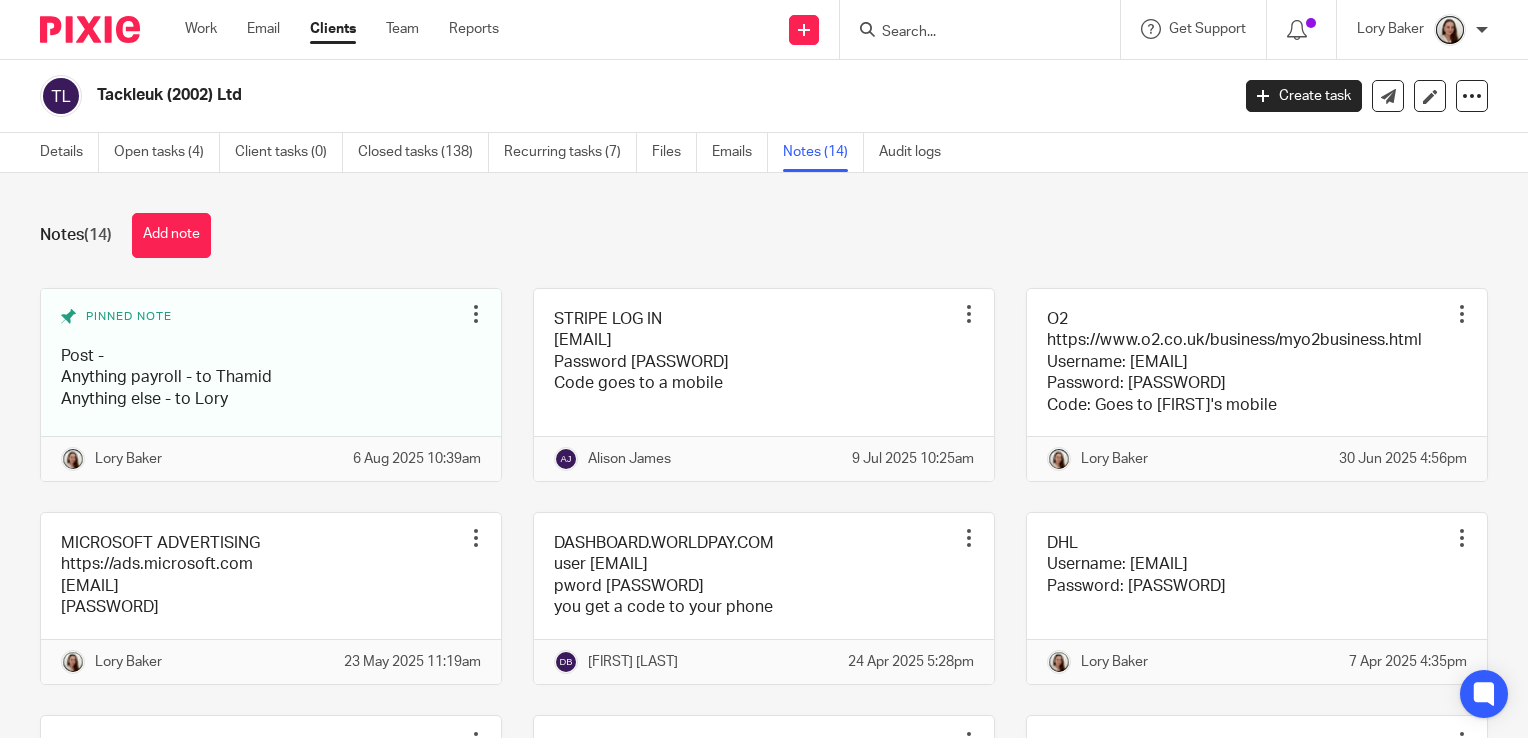 scroll, scrollTop: 0, scrollLeft: 0, axis: both 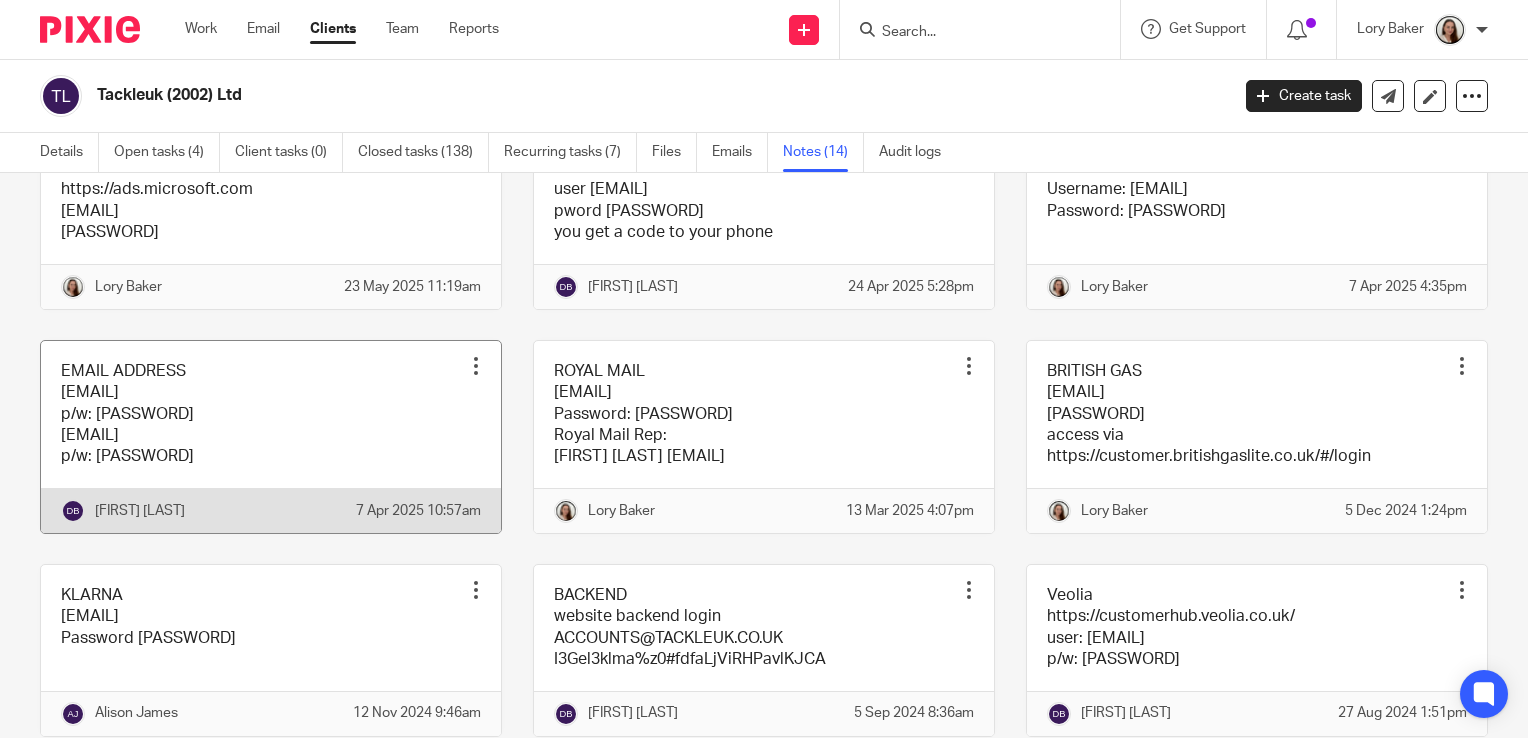 click at bounding box center [476, 366] 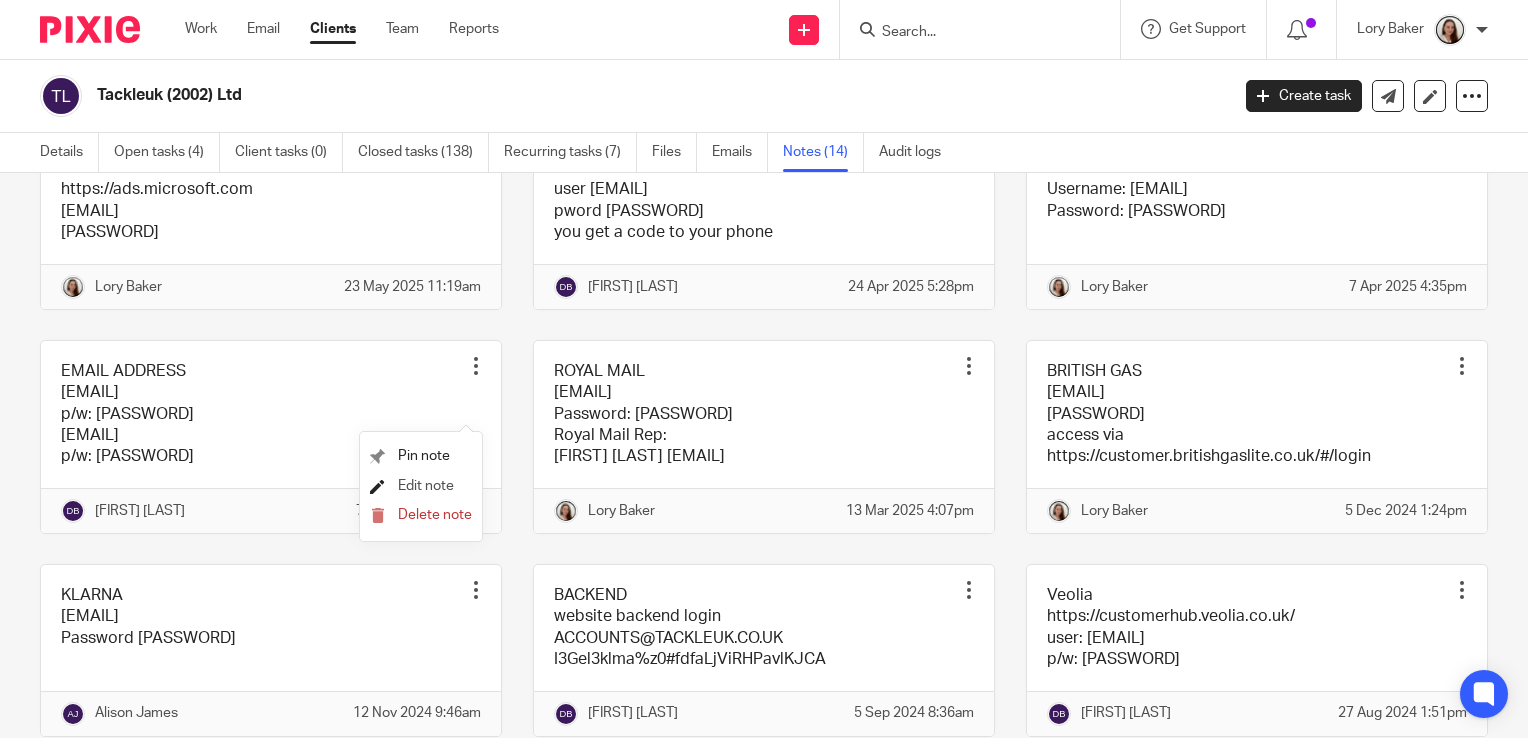 click on "Edit note" at bounding box center [426, 486] 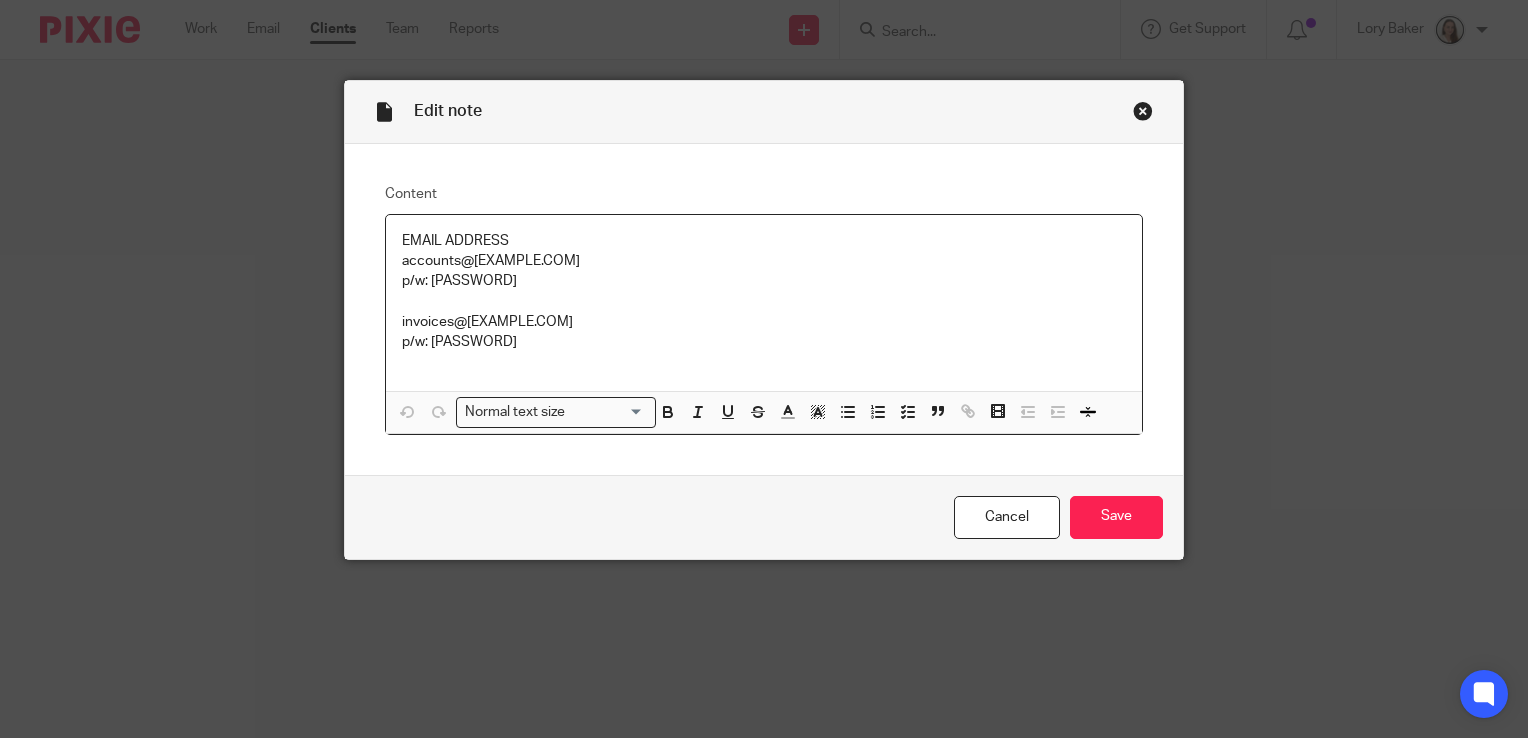 scroll, scrollTop: 0, scrollLeft: 0, axis: both 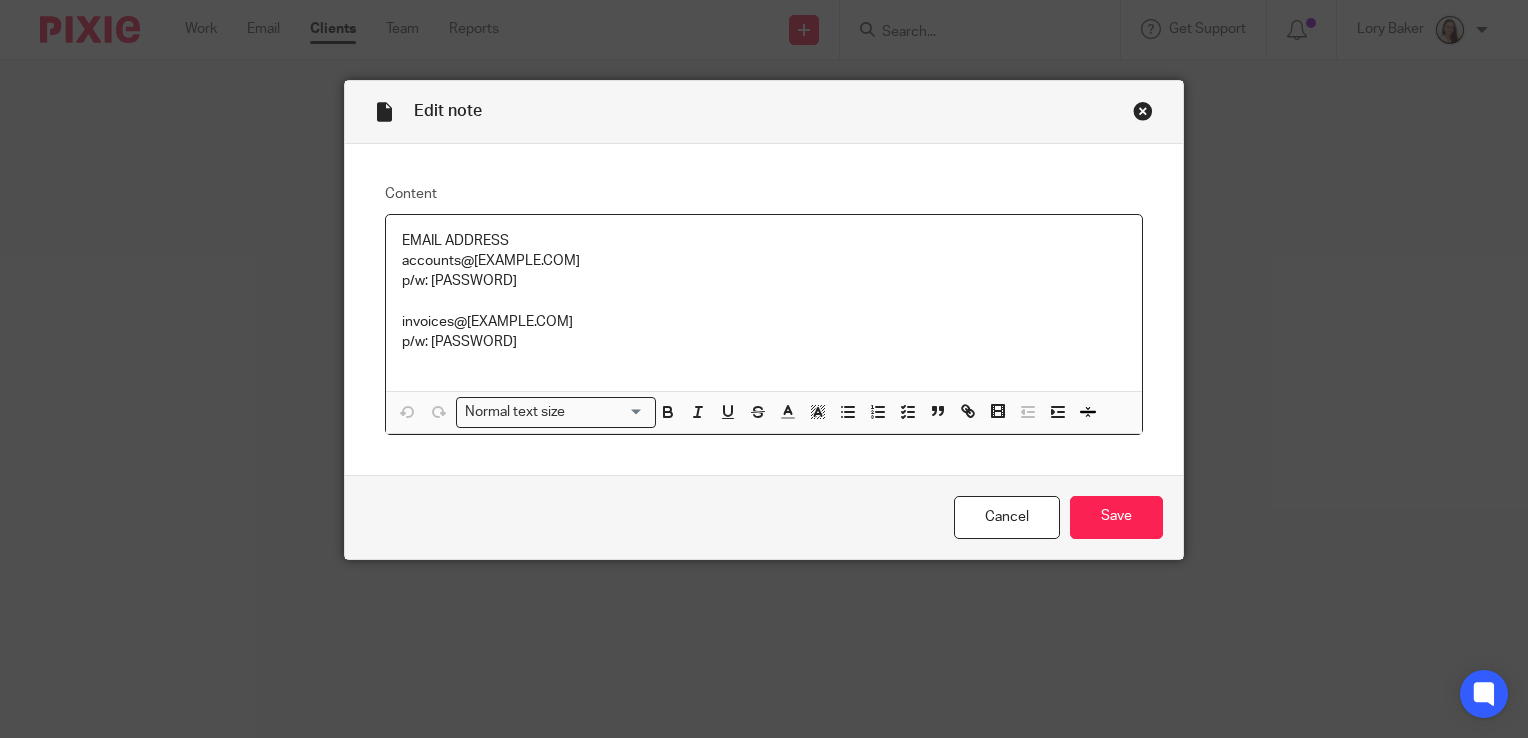 drag, startPoint x: 560, startPoint y: 342, endPoint x: 426, endPoint y: 350, distance: 134.23859 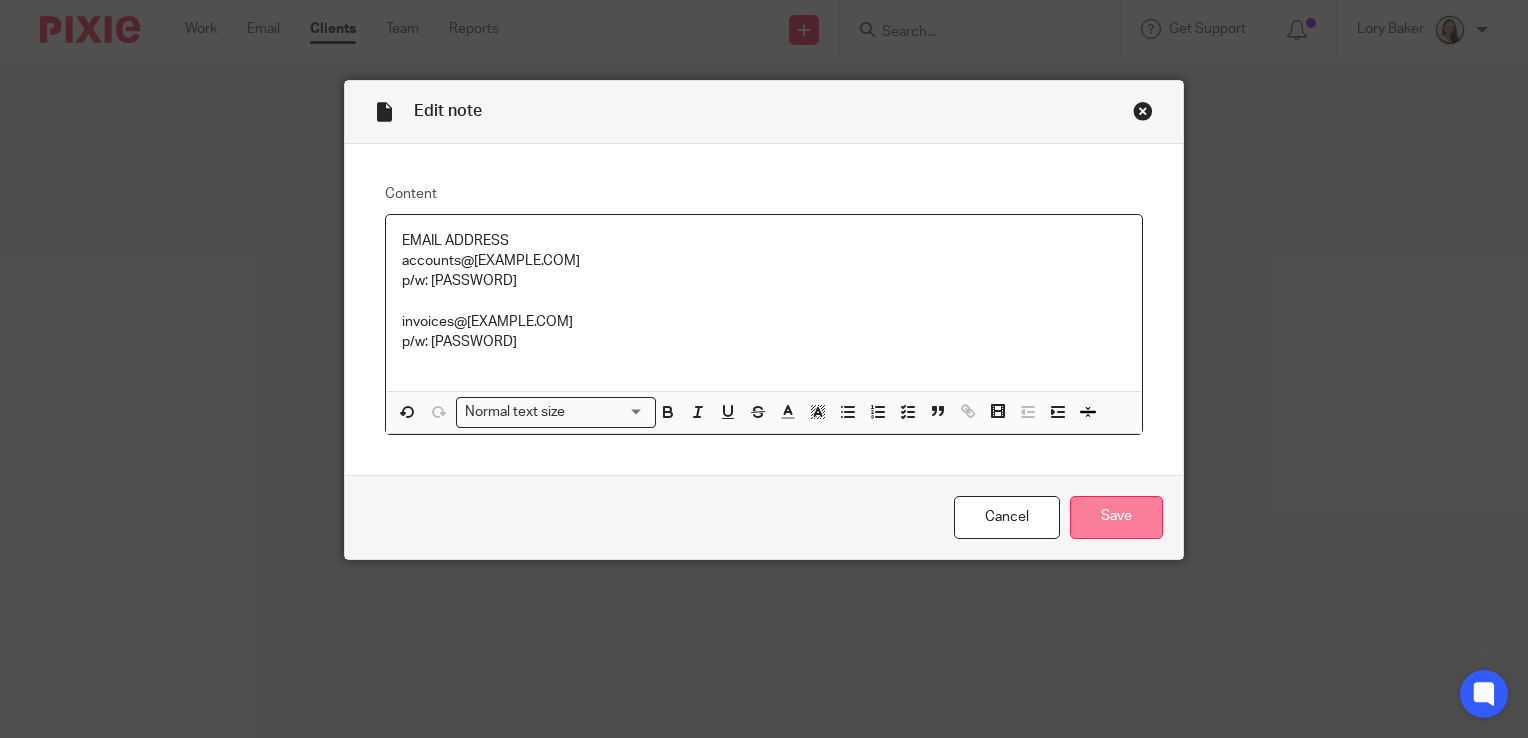 click on "Save" at bounding box center (1116, 517) 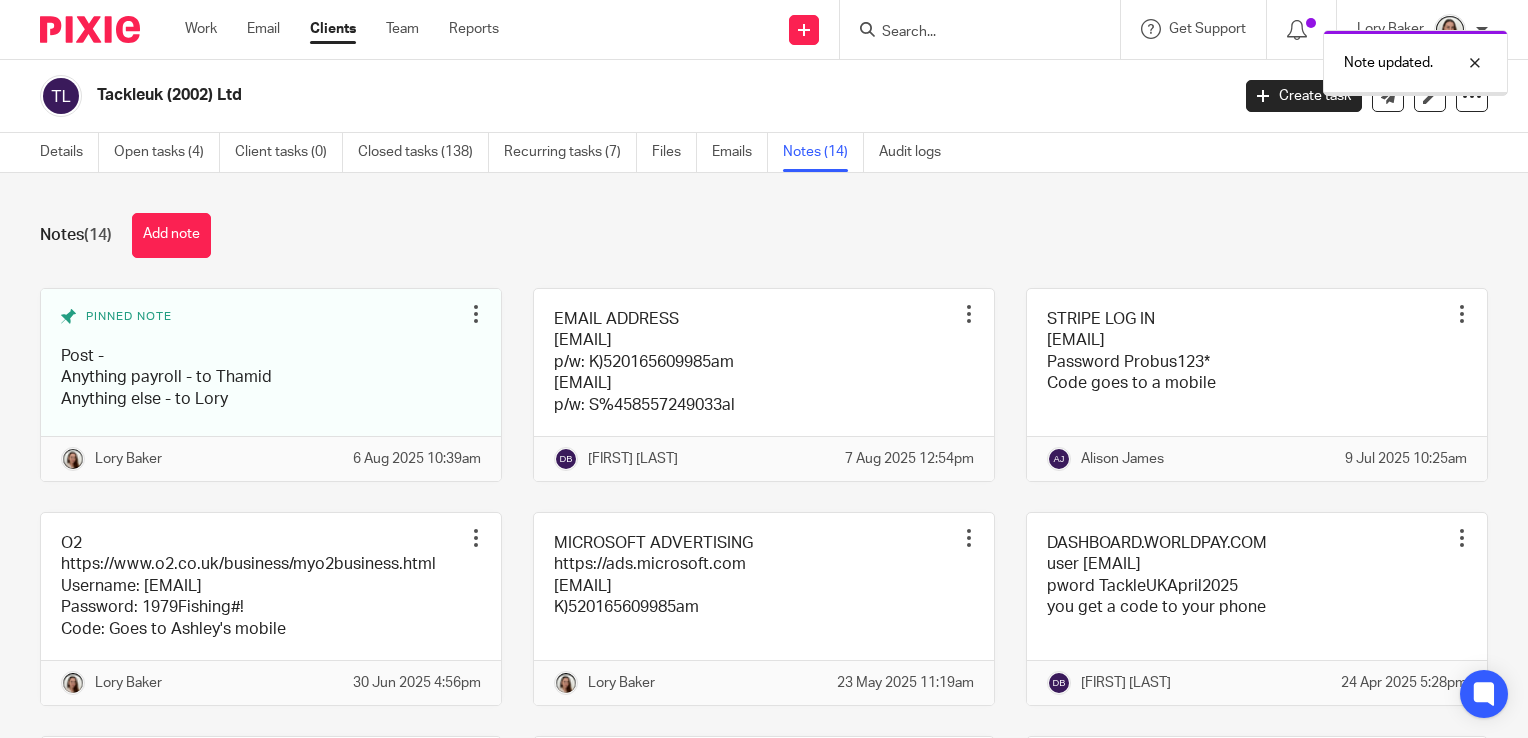 scroll, scrollTop: 0, scrollLeft: 0, axis: both 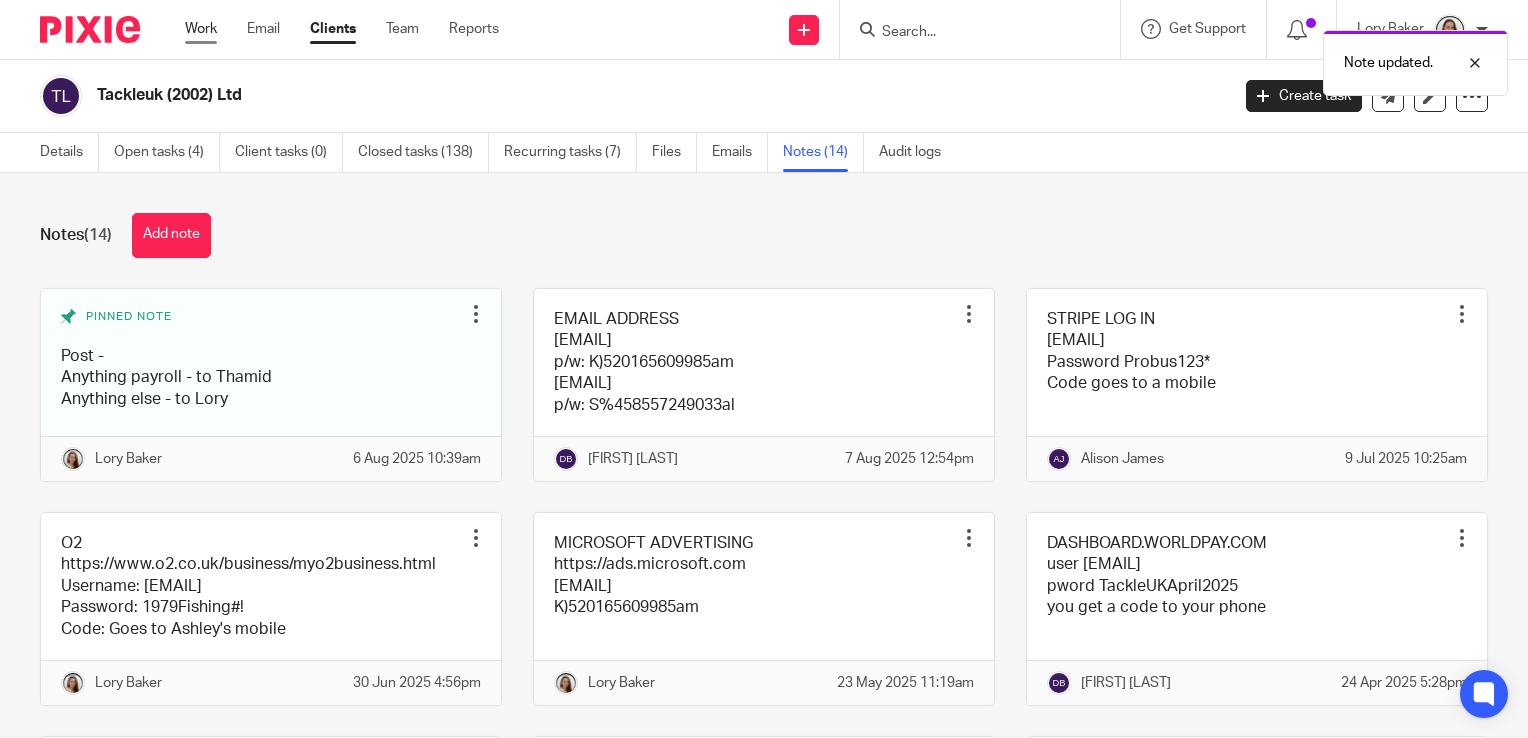 click on "Work" at bounding box center [201, 29] 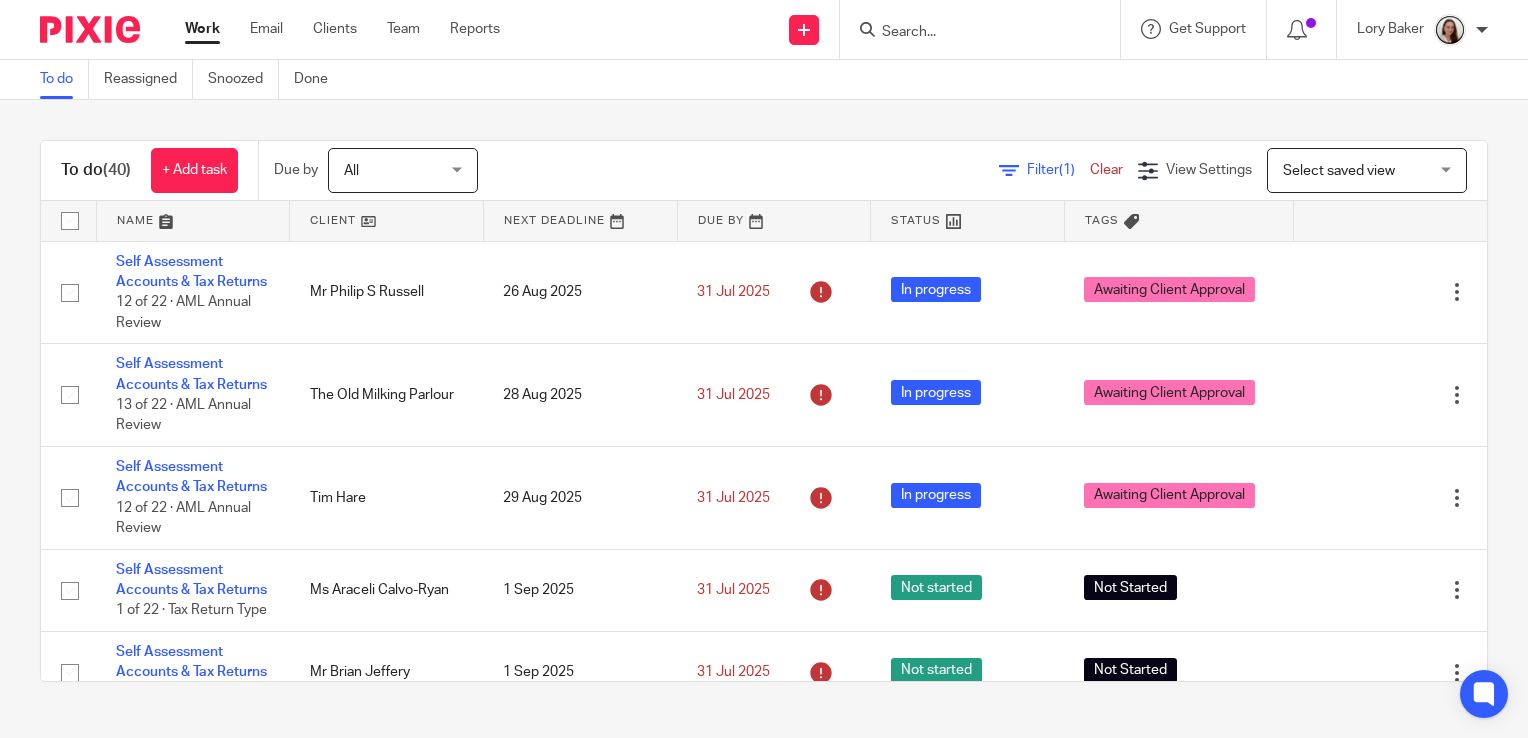 scroll, scrollTop: 0, scrollLeft: 0, axis: both 